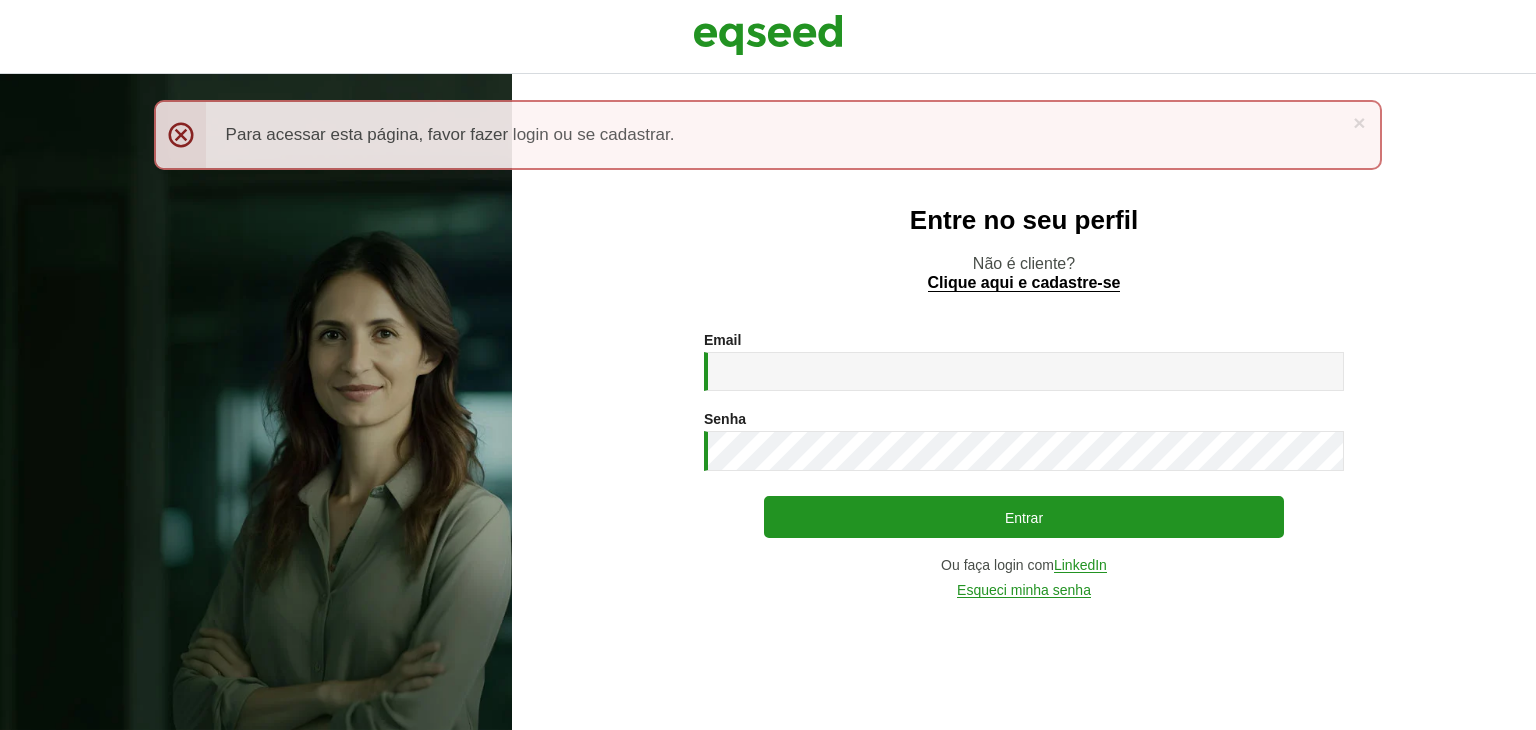 scroll, scrollTop: 0, scrollLeft: 0, axis: both 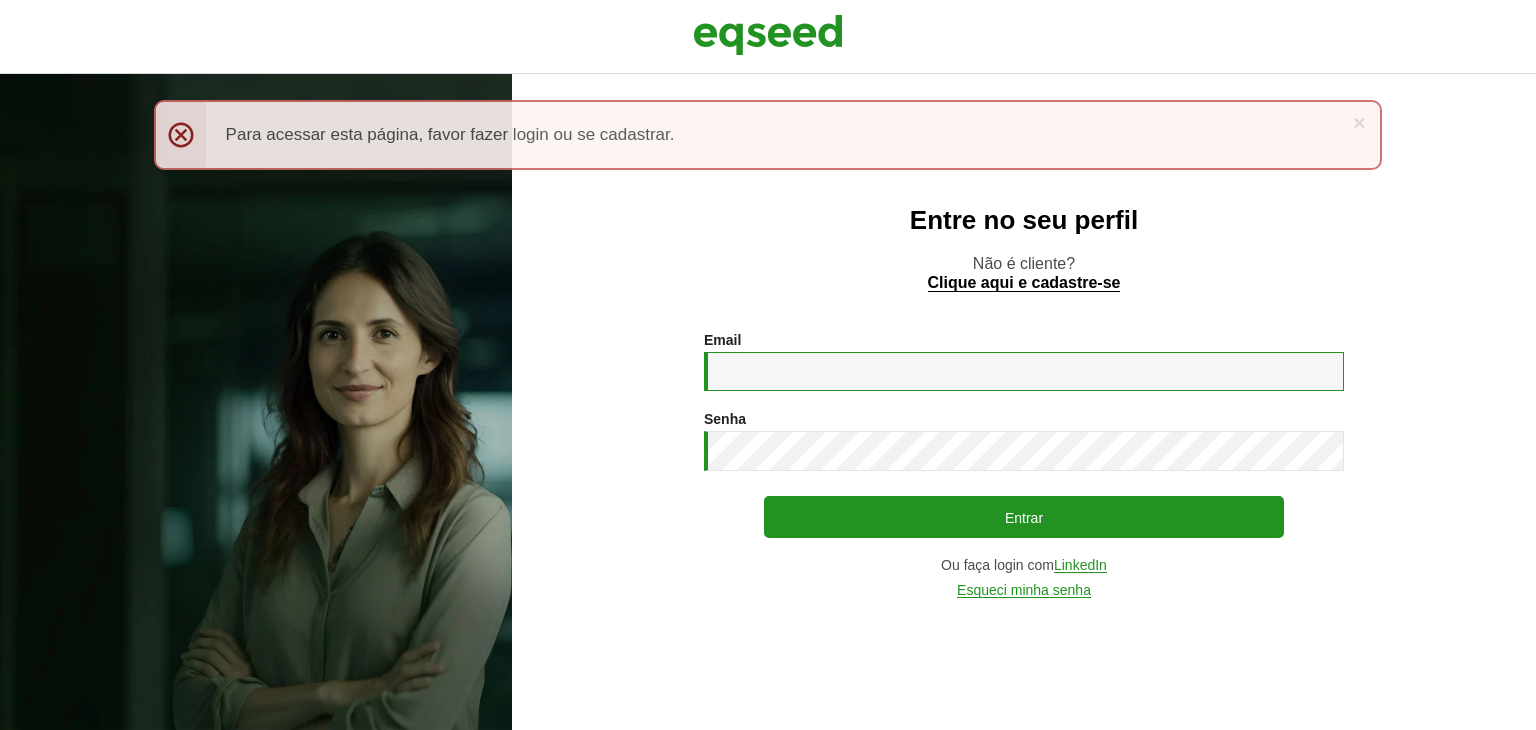 click on "Email  *" at bounding box center [1024, 371] 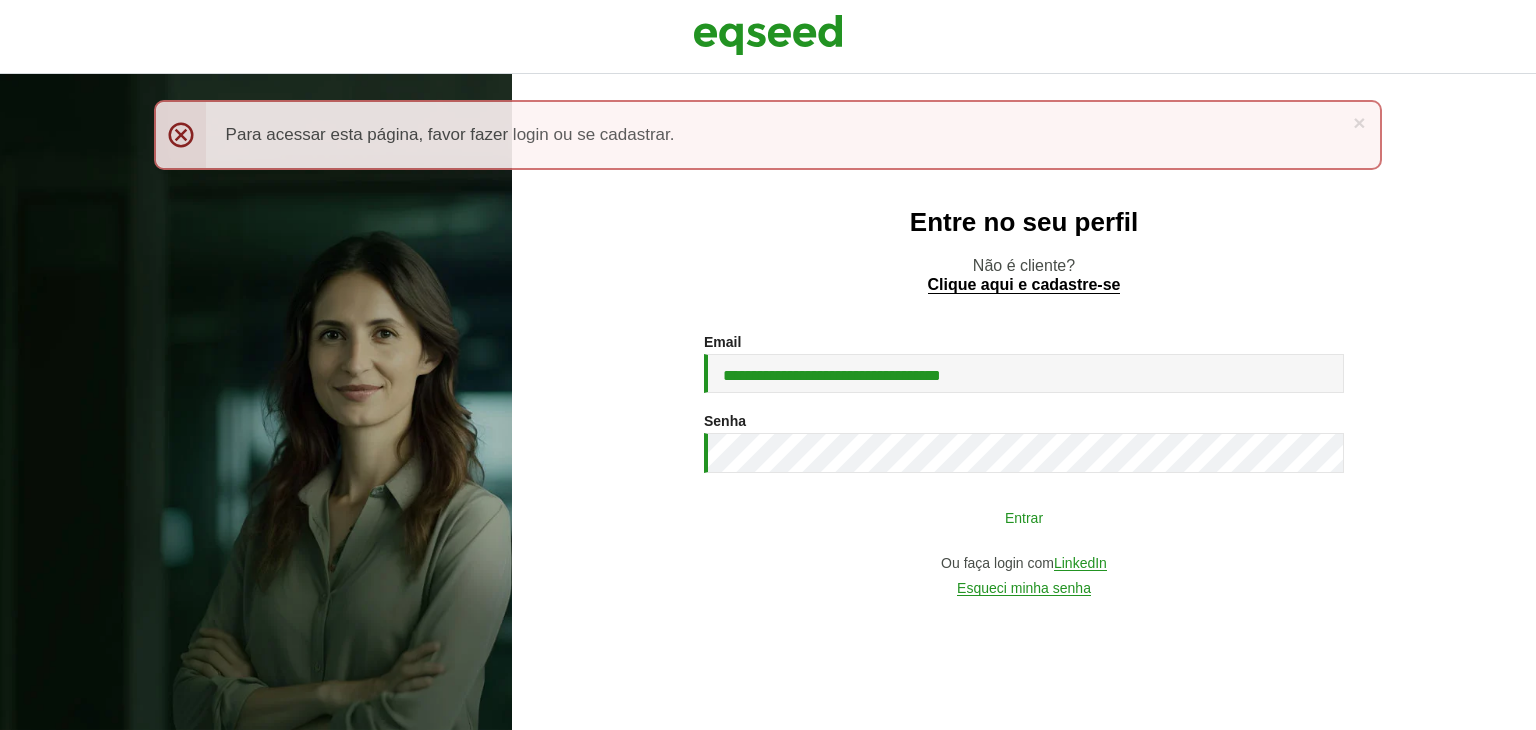 click on "Entrar" at bounding box center [1024, 517] 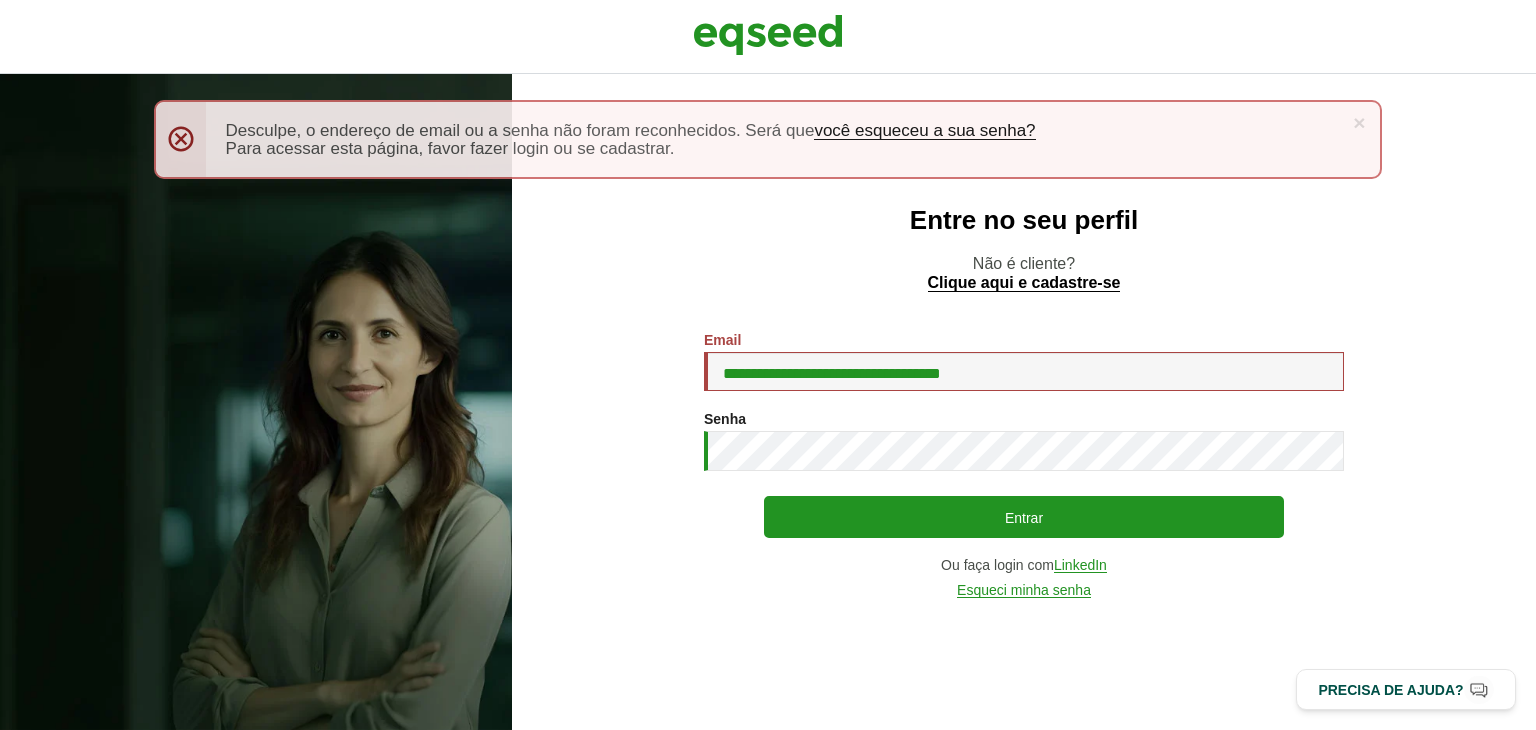 scroll, scrollTop: 0, scrollLeft: 0, axis: both 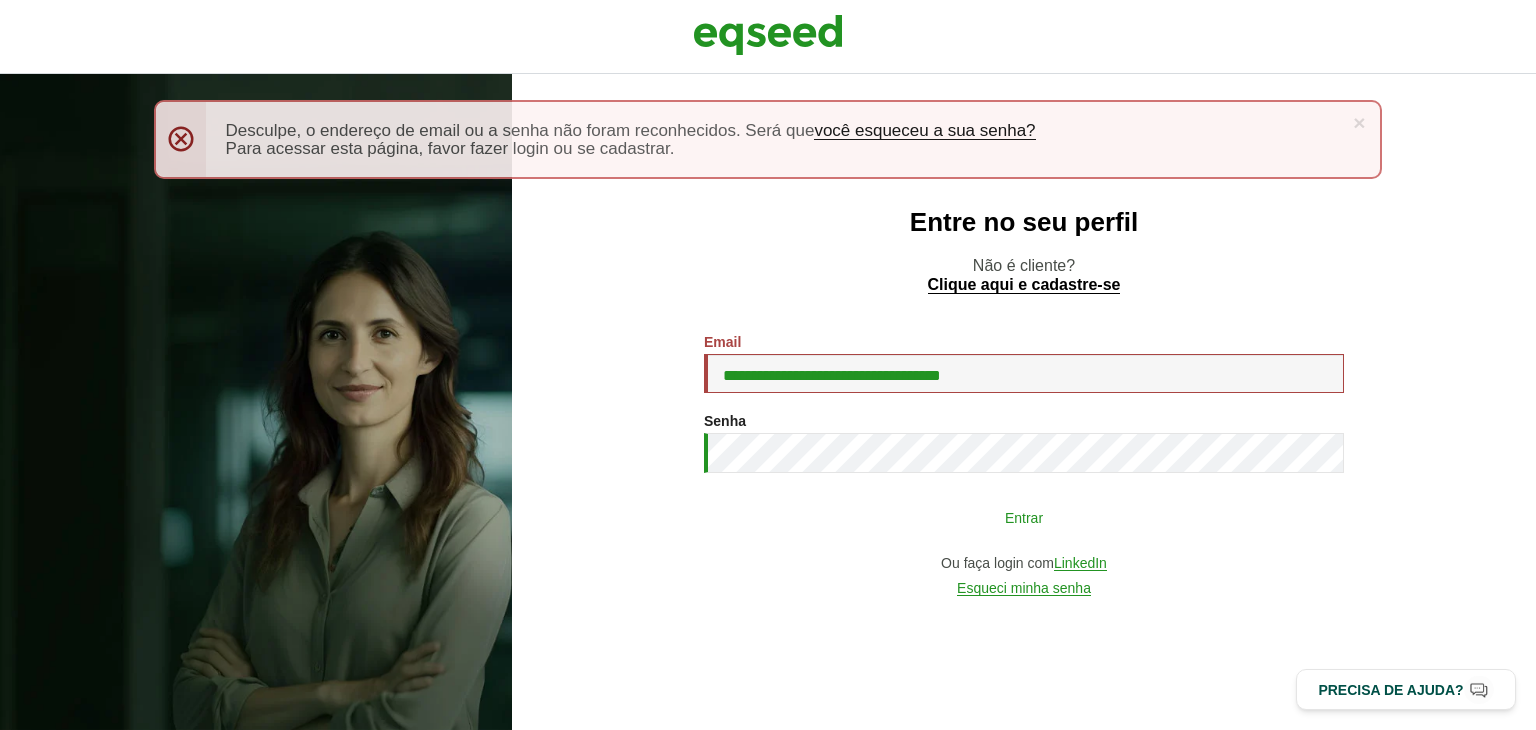 click on "Entrar" at bounding box center [1024, 517] 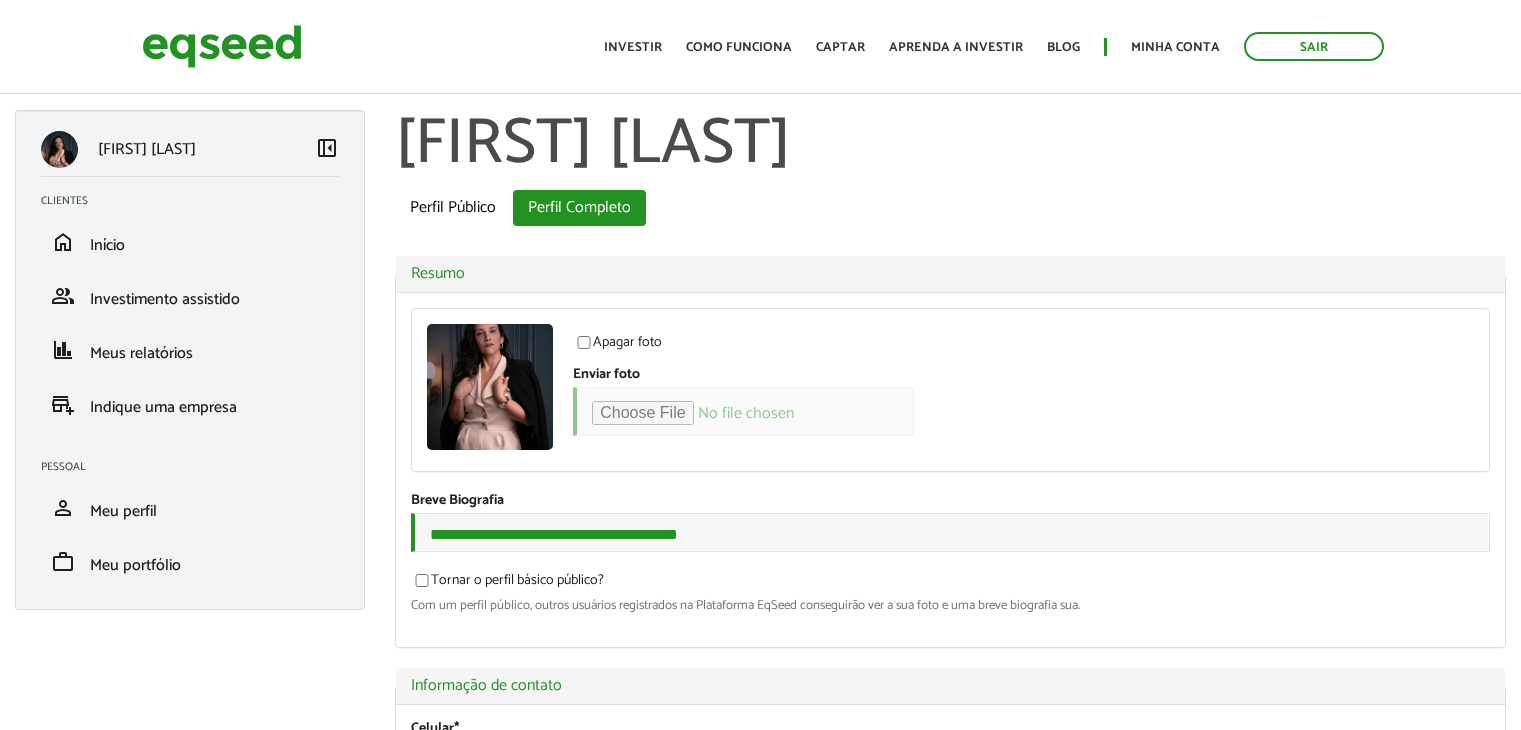 scroll, scrollTop: 0, scrollLeft: 0, axis: both 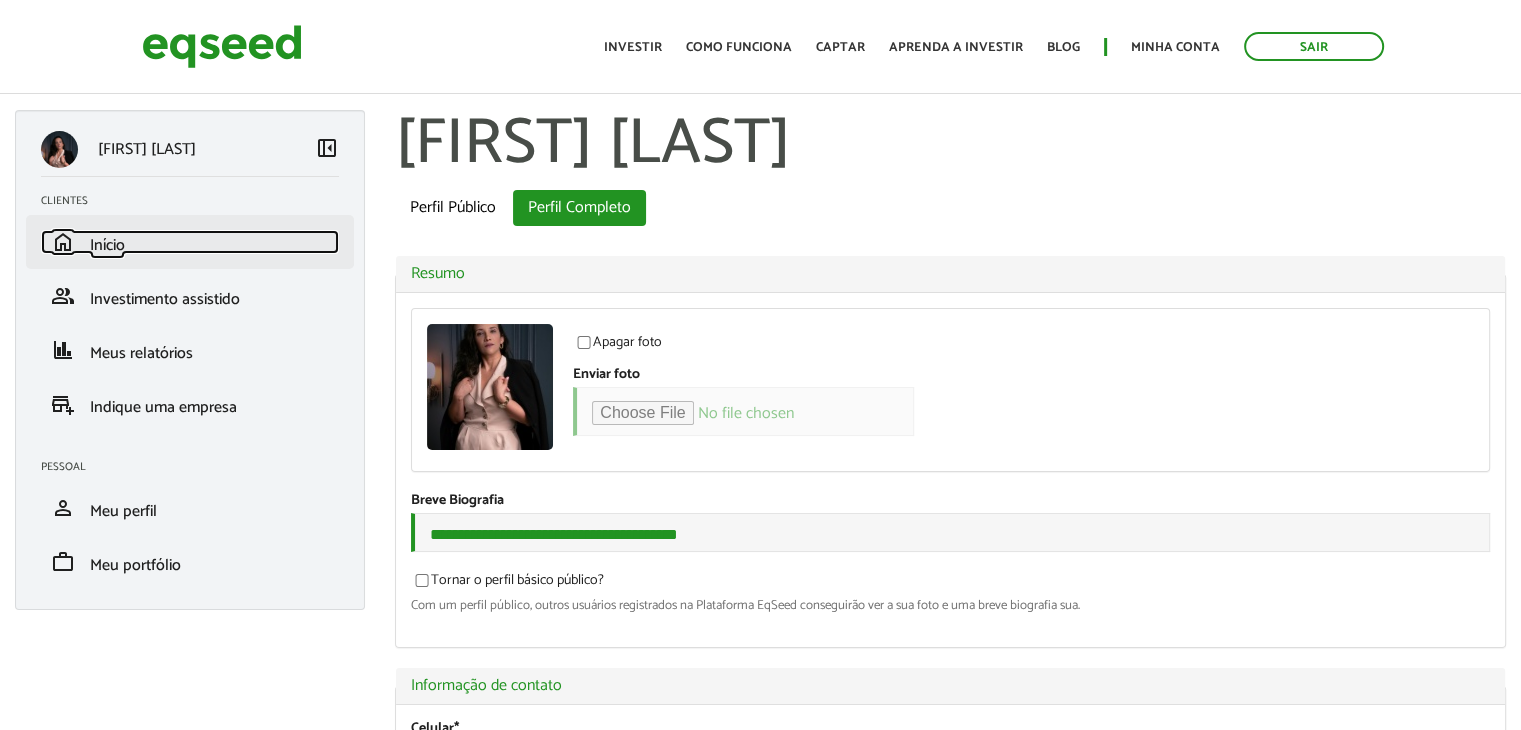 click on "home Início" at bounding box center [190, 242] 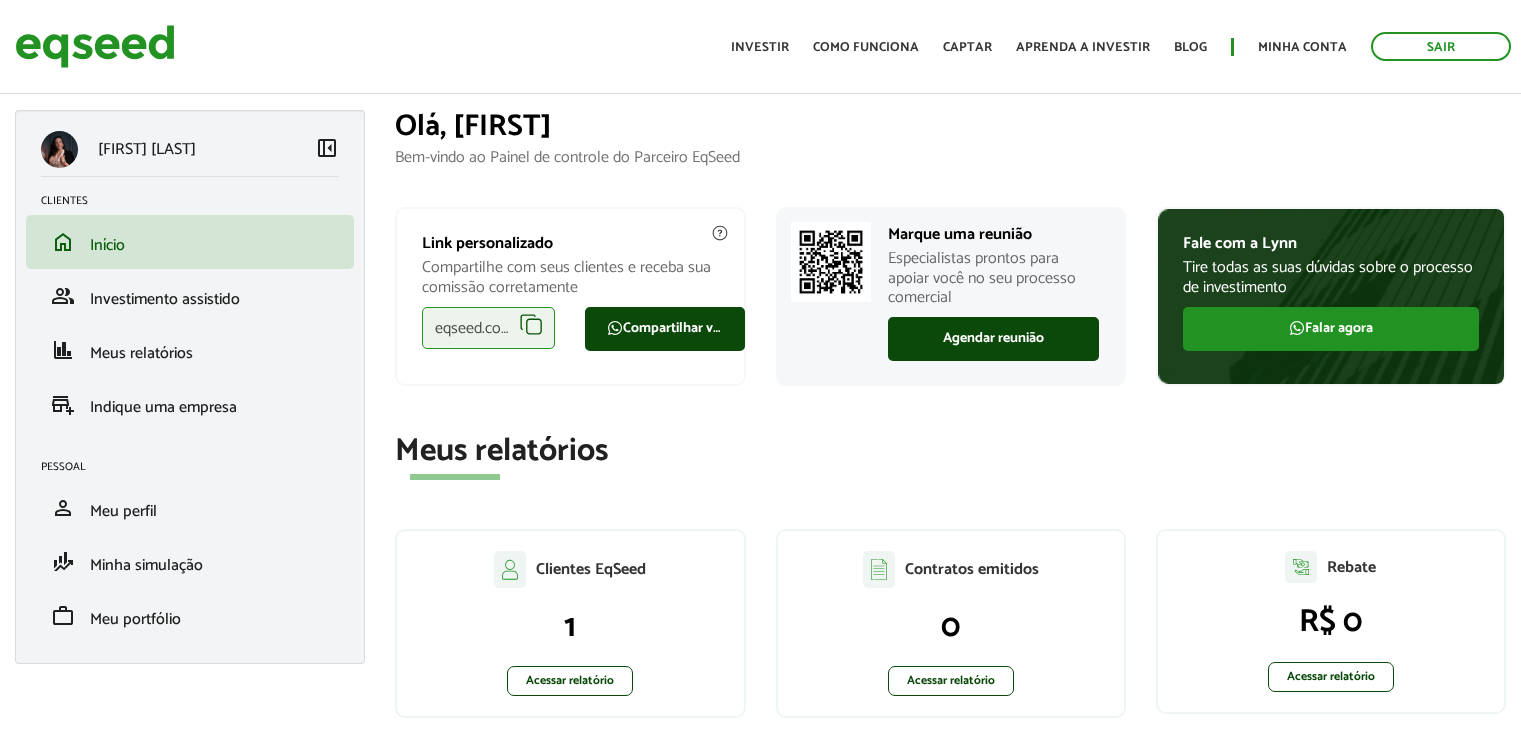 scroll, scrollTop: 0, scrollLeft: 0, axis: both 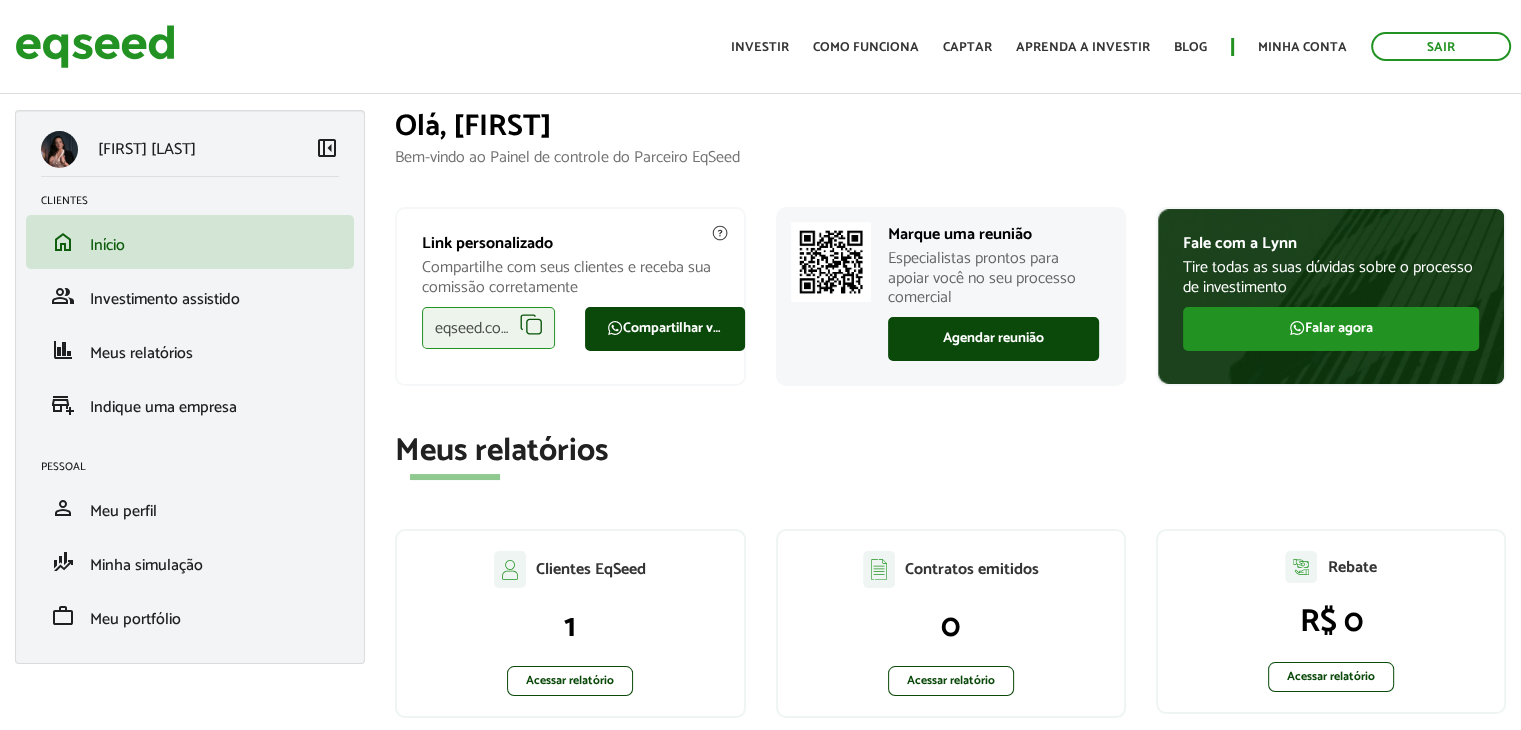 click on "eqseed.com/a/is/pamela.apolinario" at bounding box center (488, 328) 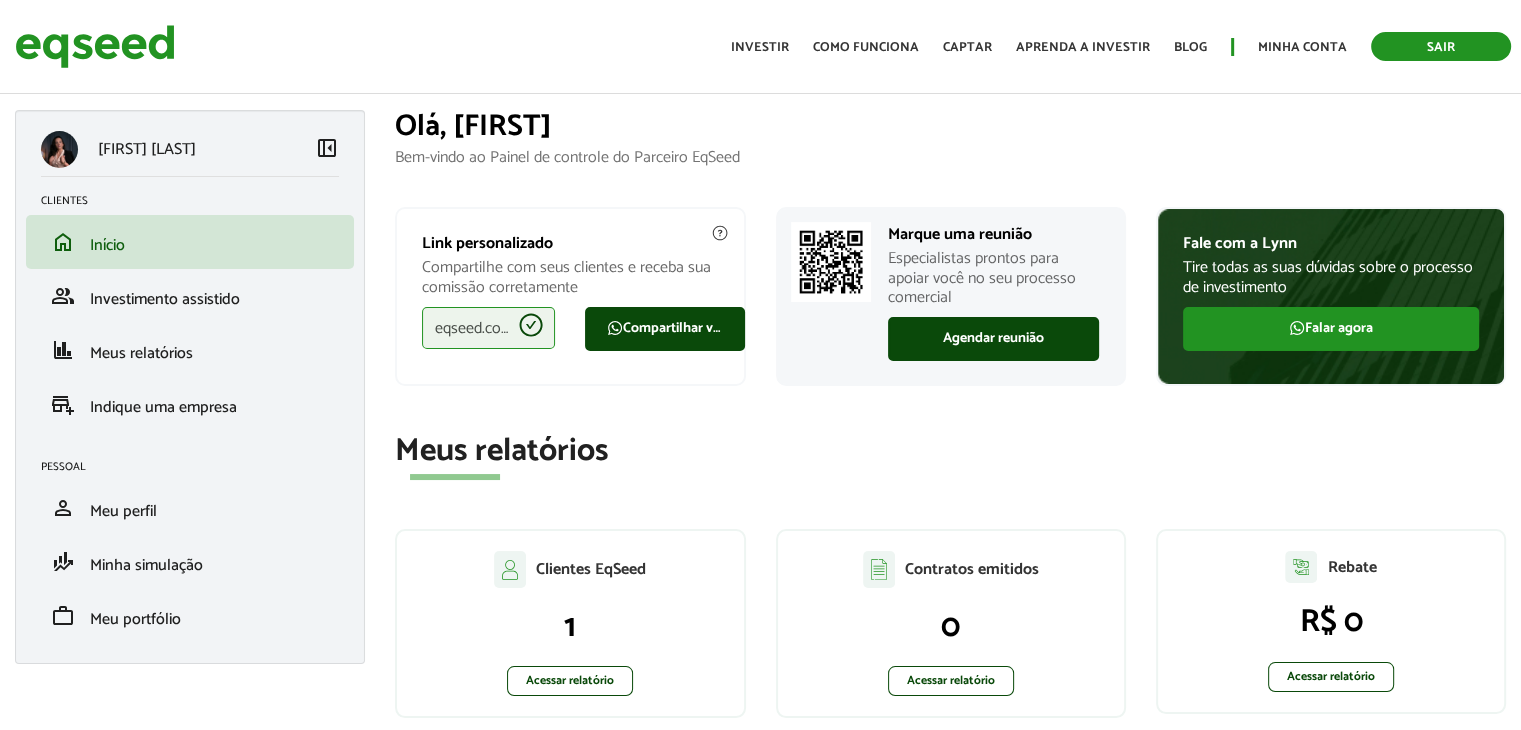 click on "Sair" at bounding box center [1441, 46] 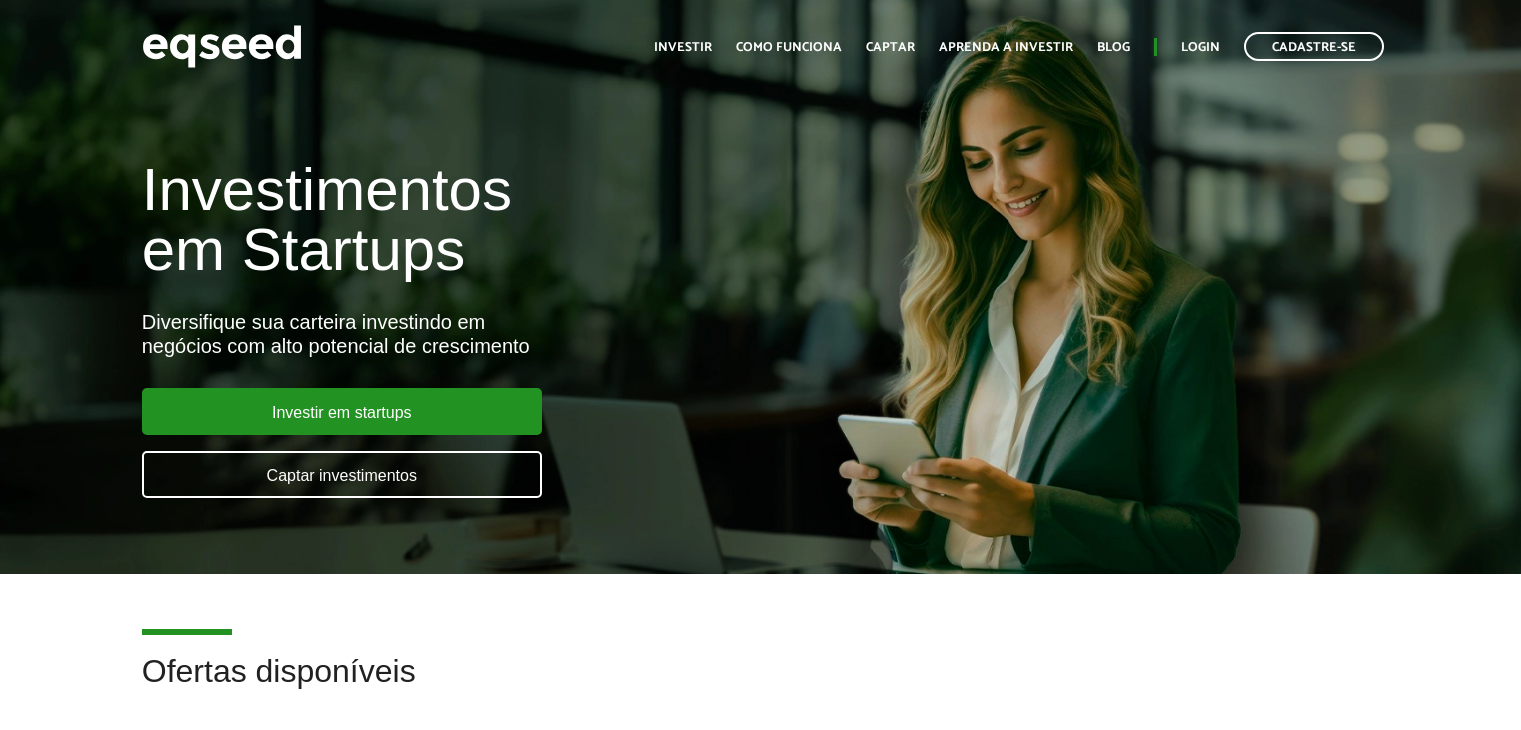 scroll, scrollTop: 0, scrollLeft: 0, axis: both 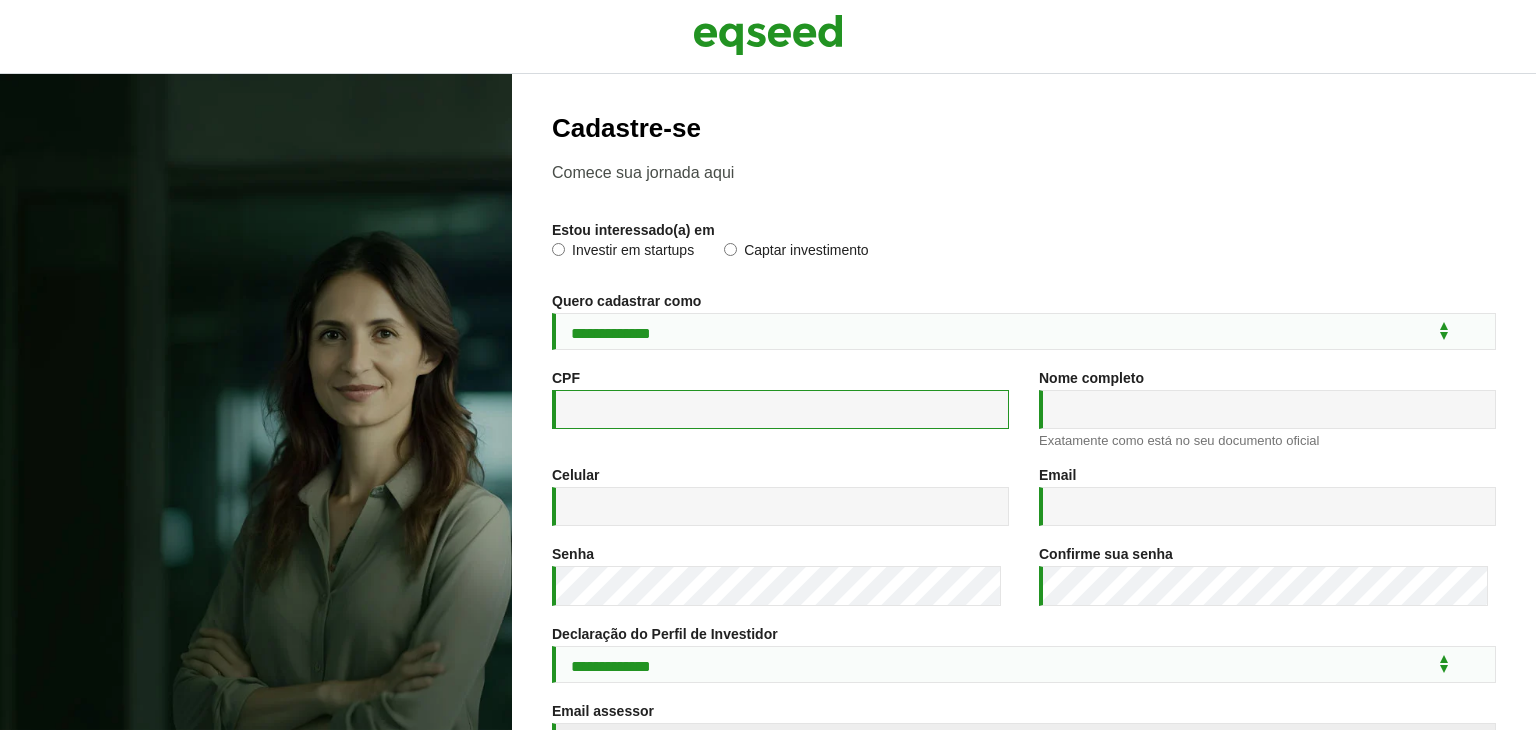 click on "CPF  *" at bounding box center [780, 409] 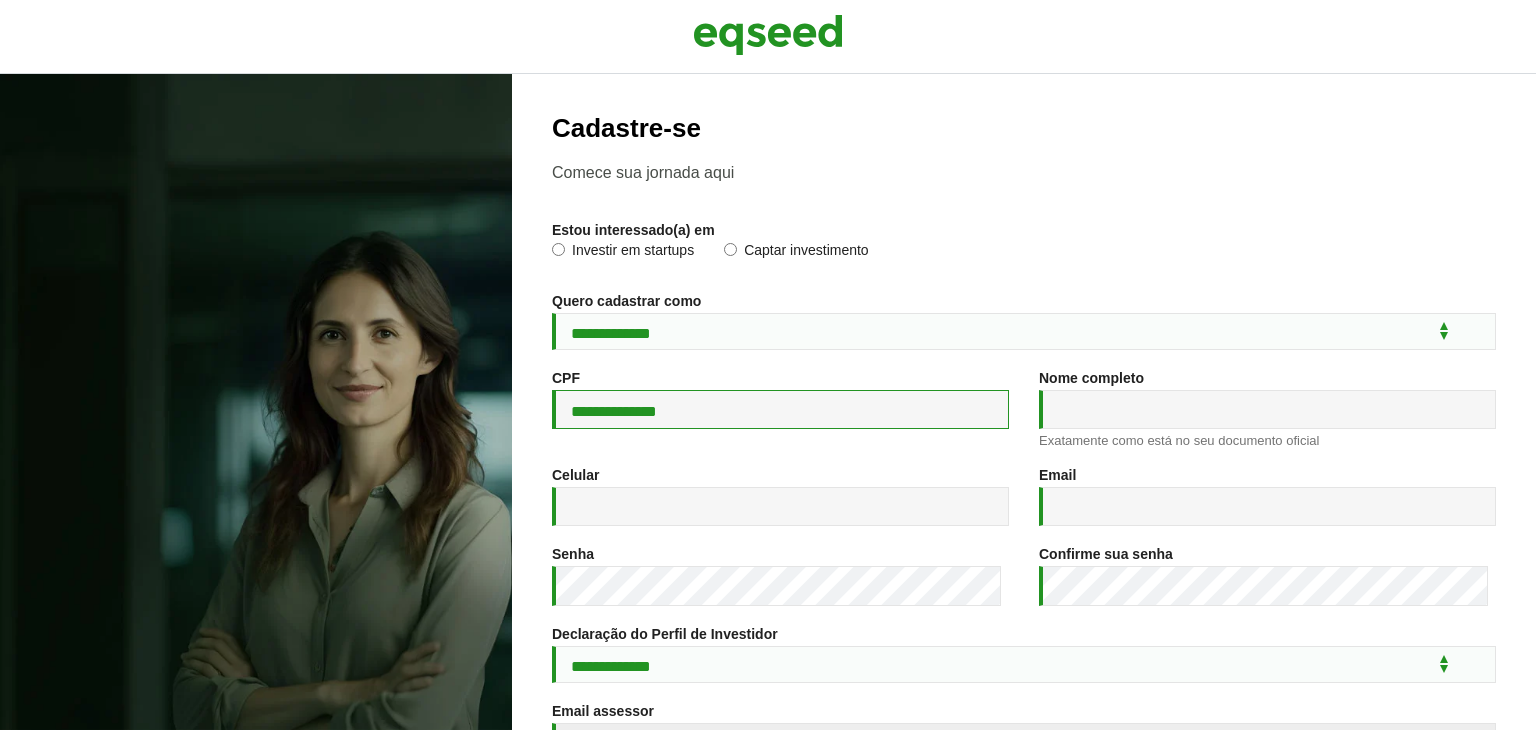 type on "**********" 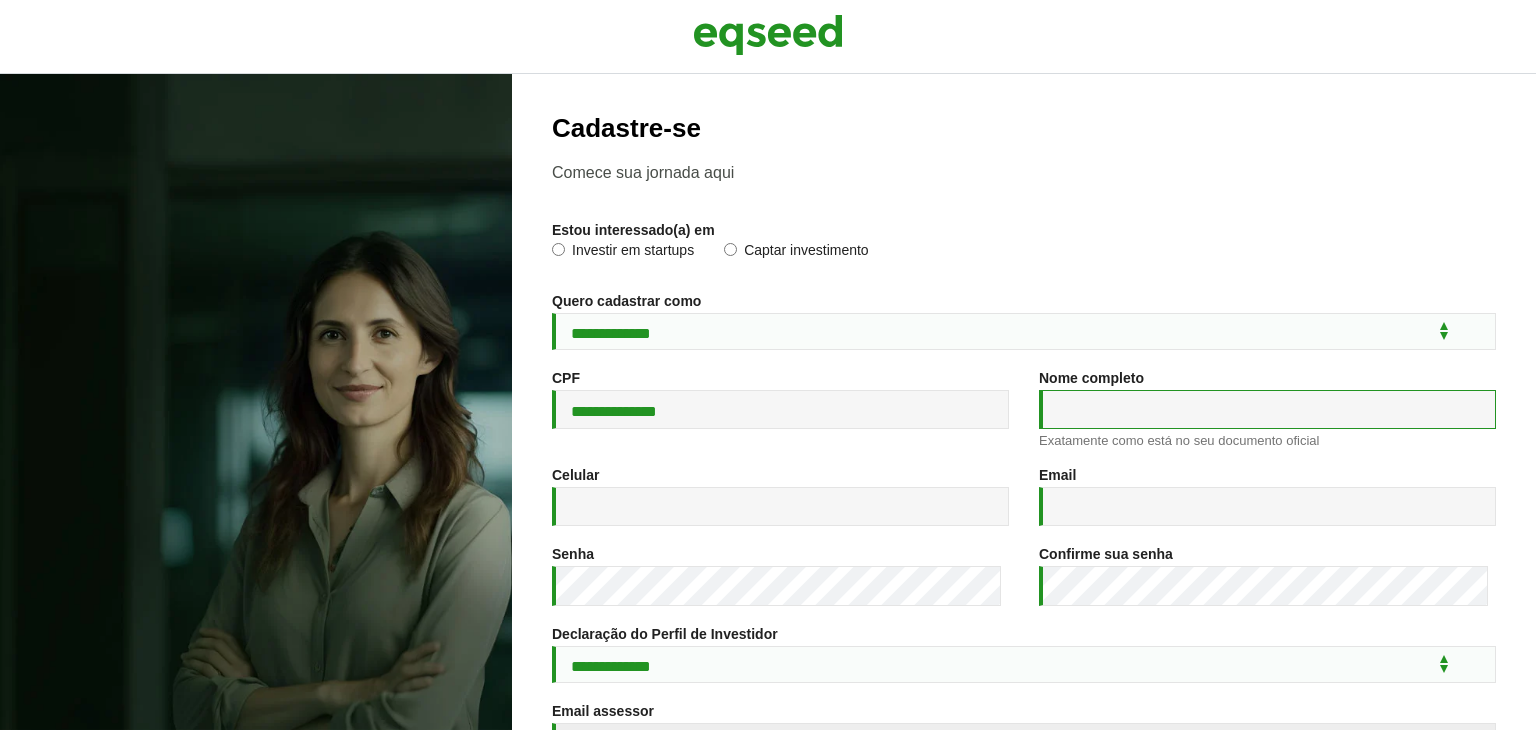 click on "Nome completo  *" at bounding box center [1267, 409] 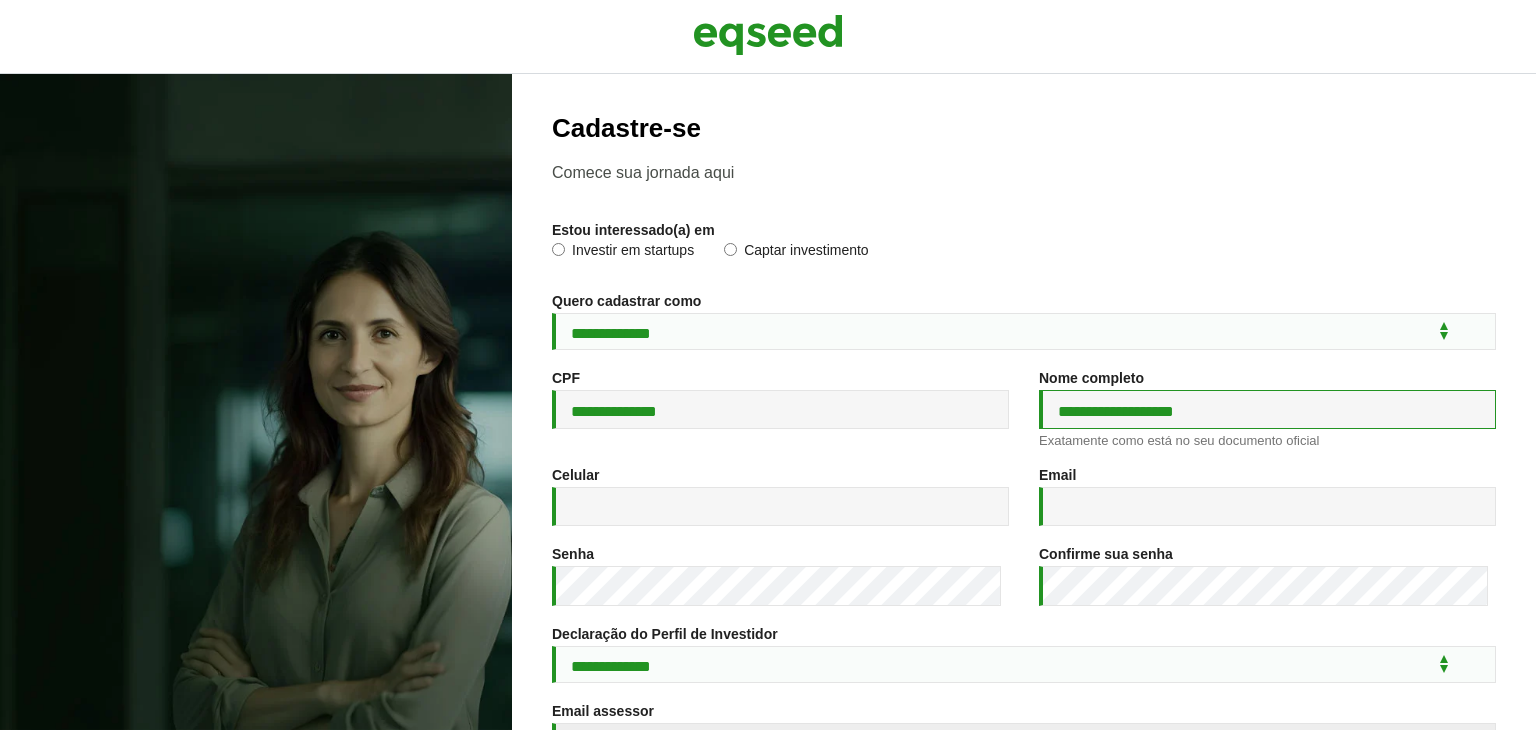 type on "**********" 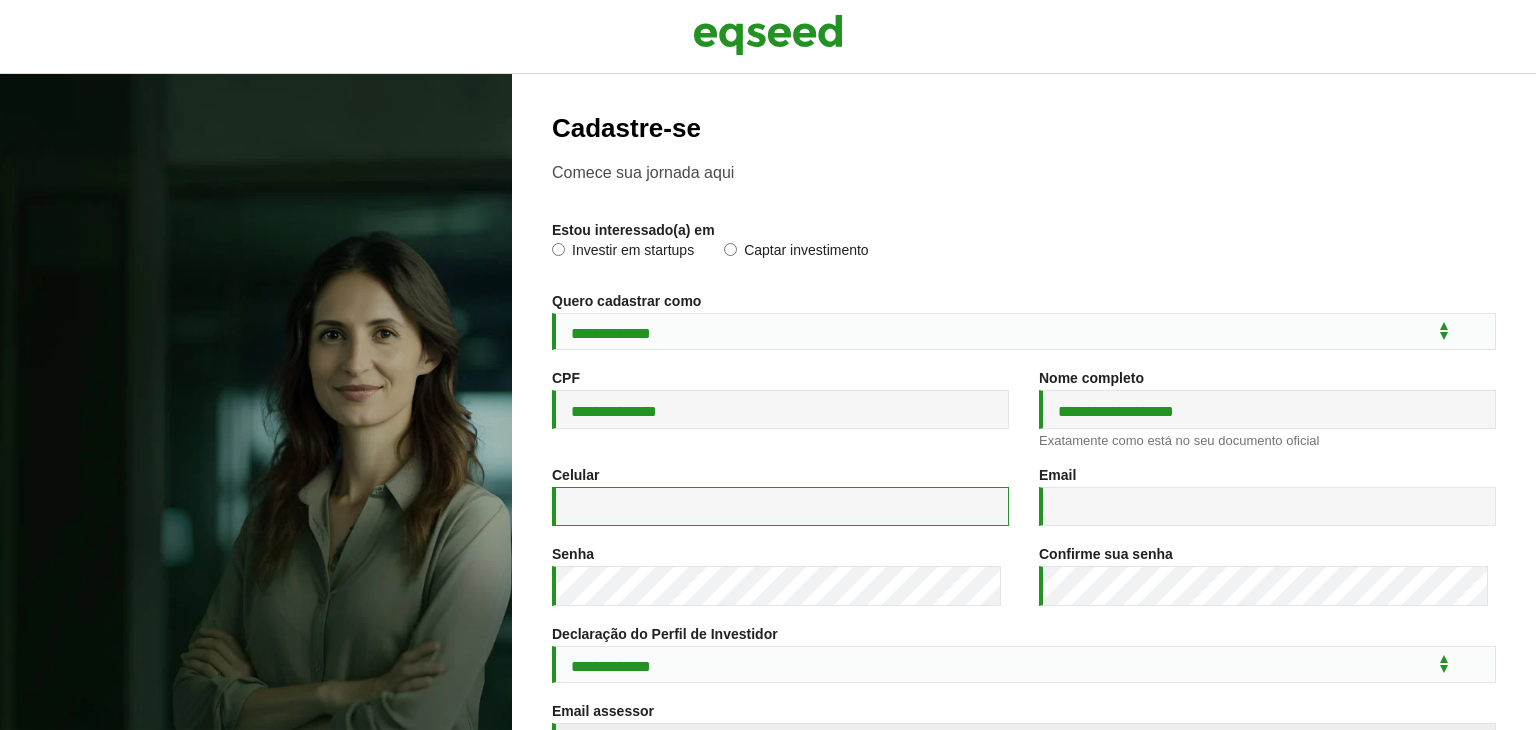 click on "Celular  *" at bounding box center (780, 506) 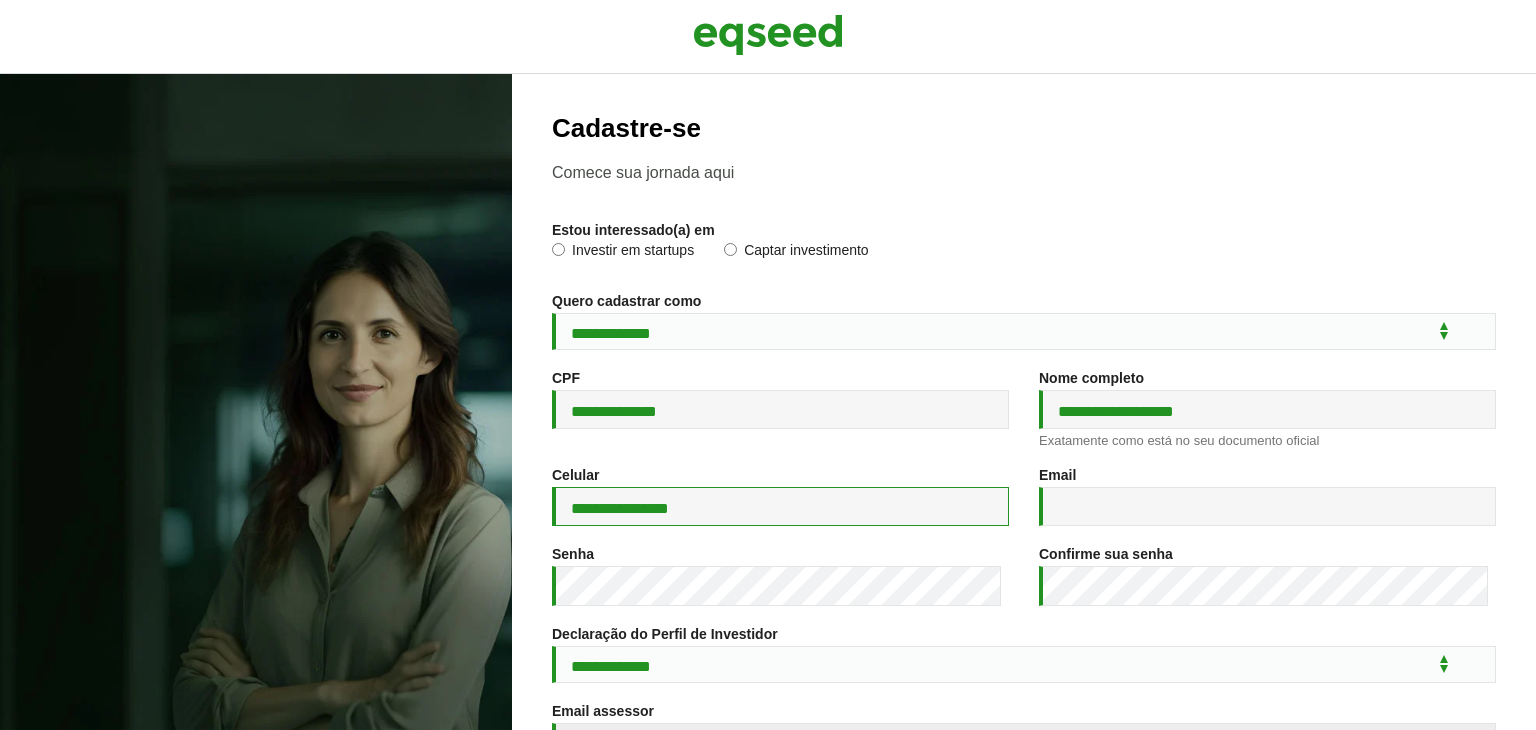 type on "**********" 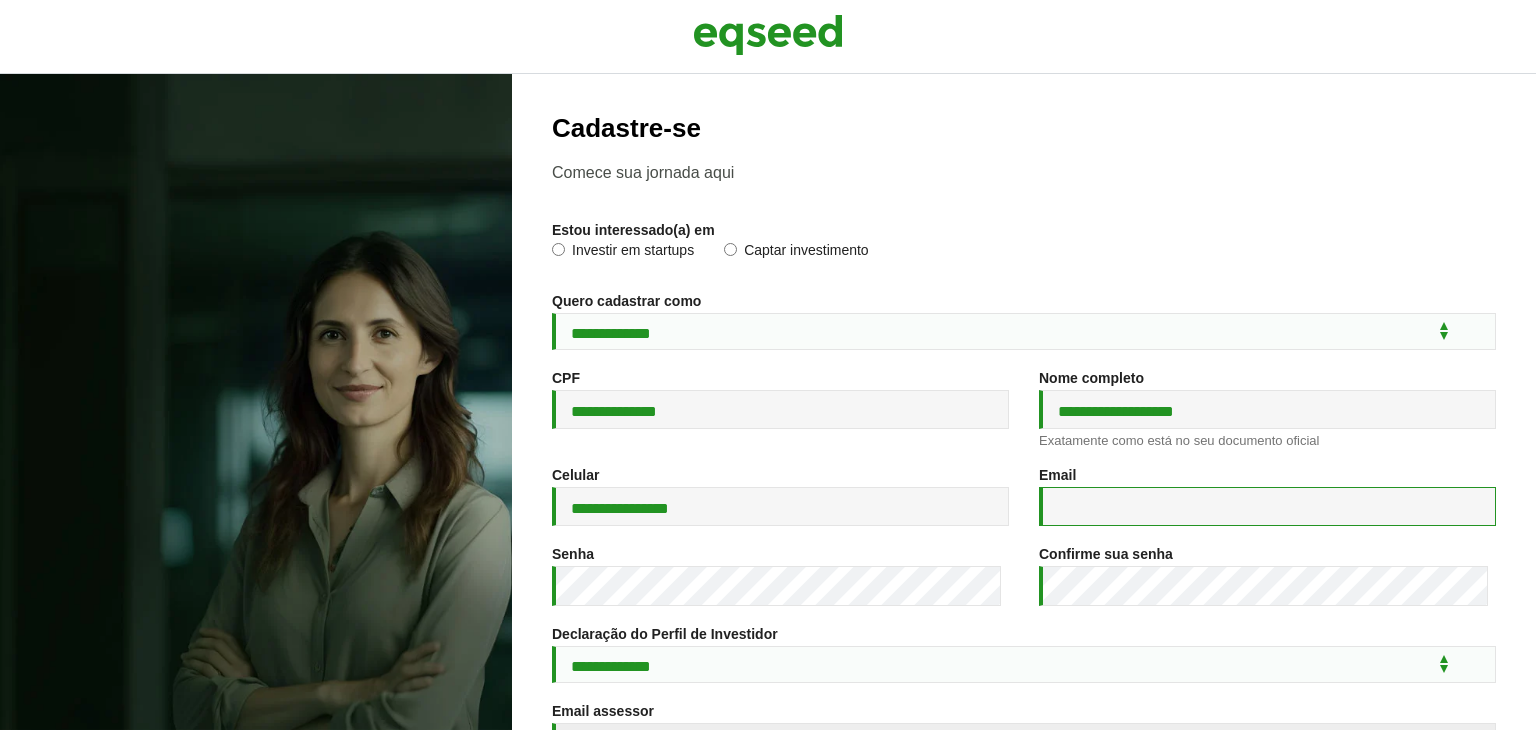 click on "Email  *" at bounding box center [1267, 506] 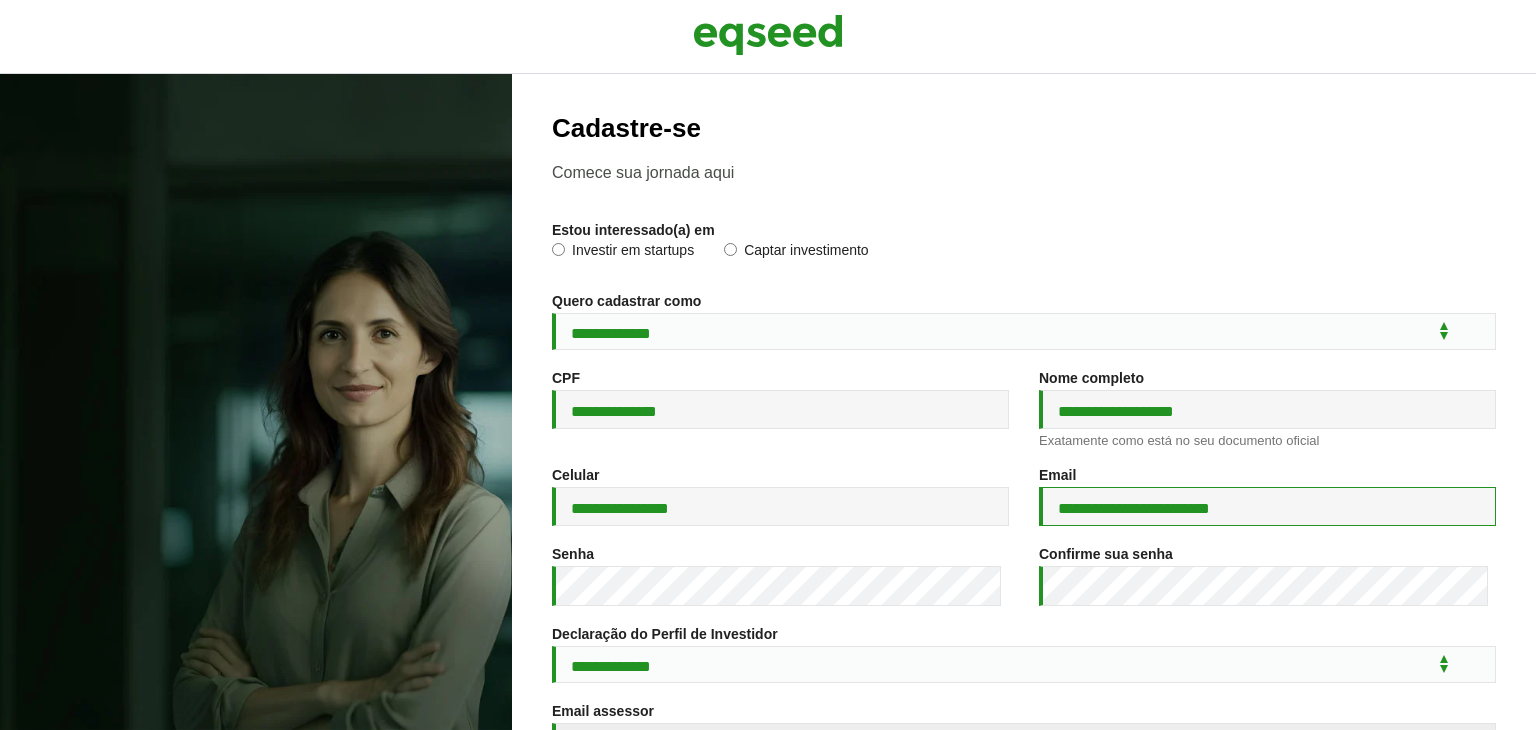 type on "**********" 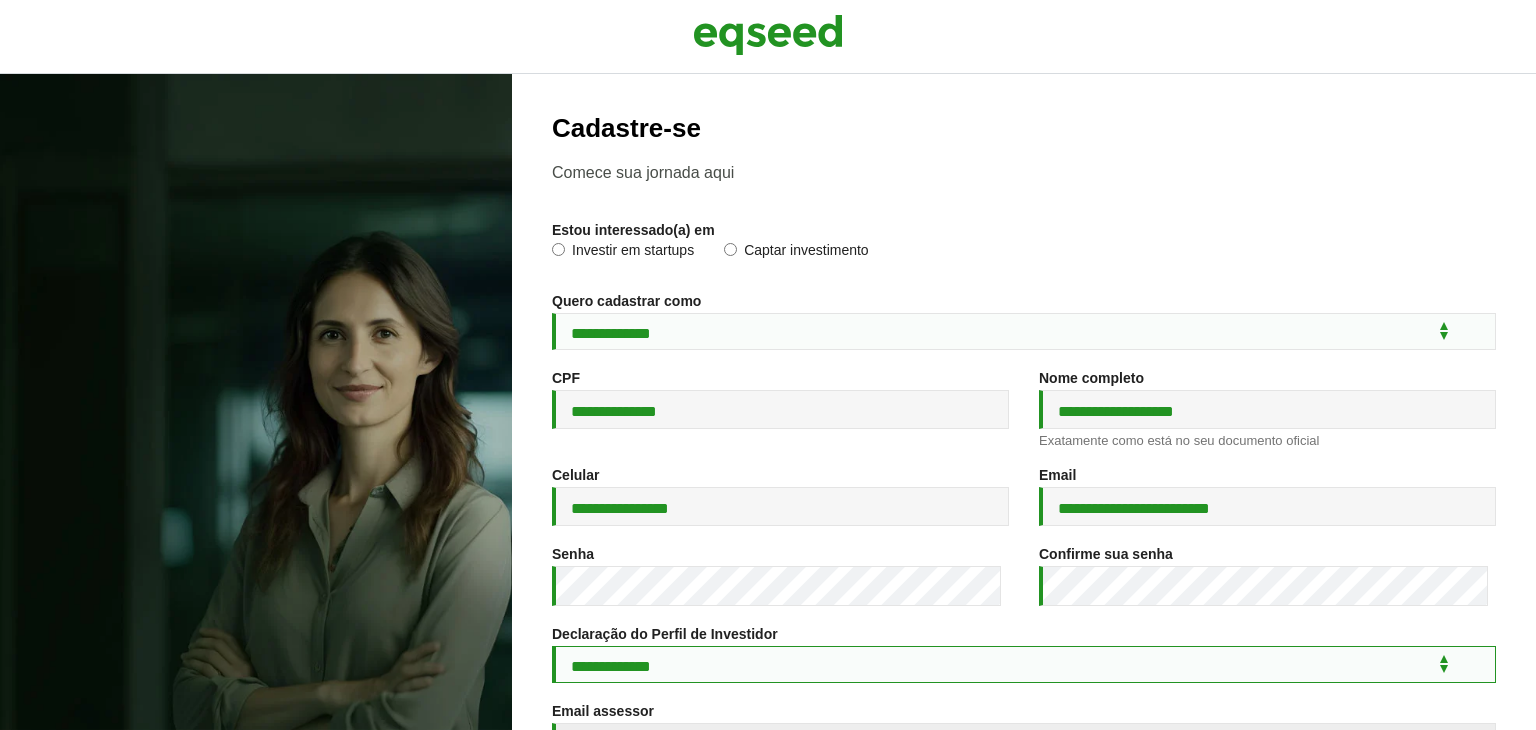 click on "**********" at bounding box center (1024, 664) 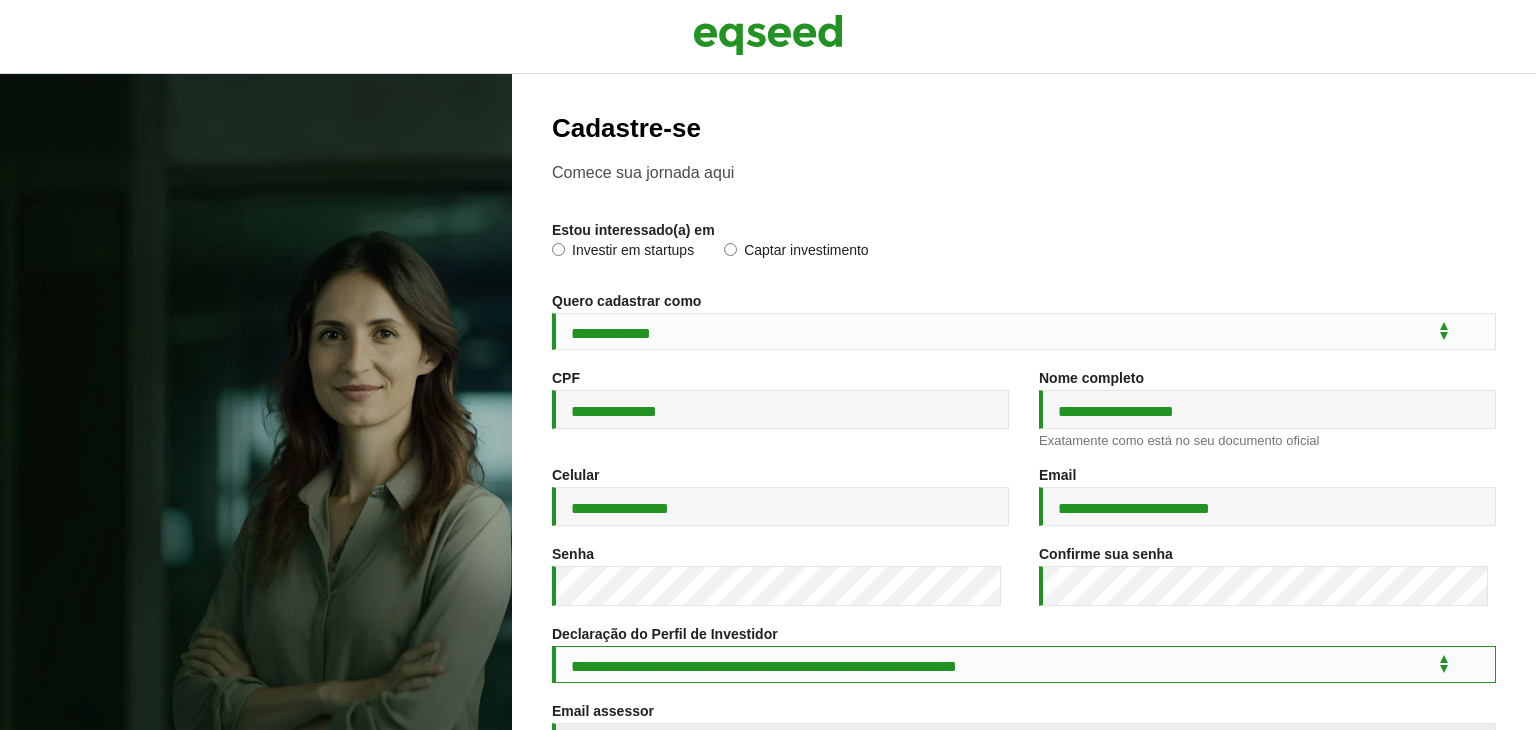 click on "**********" at bounding box center [1024, 664] 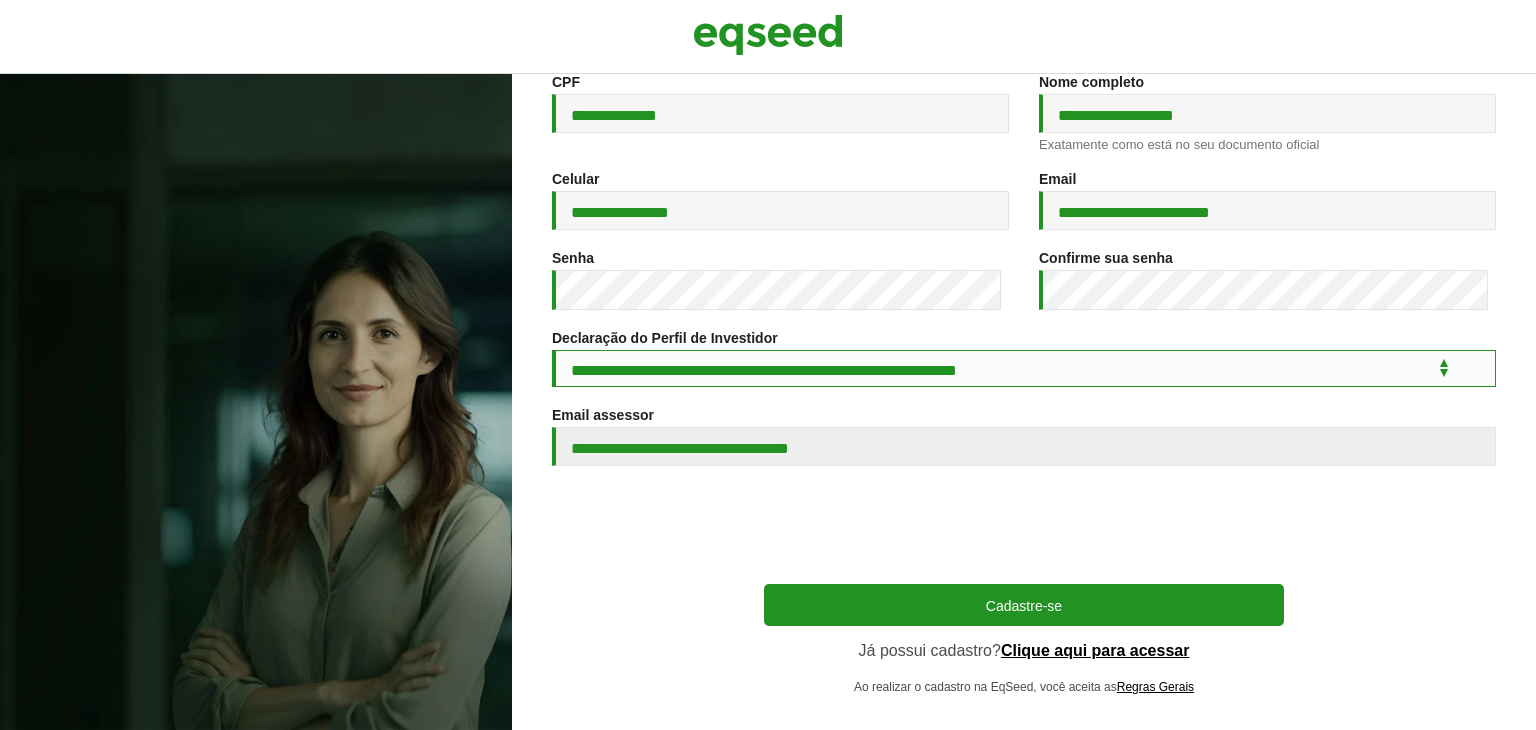 scroll, scrollTop: 320, scrollLeft: 0, axis: vertical 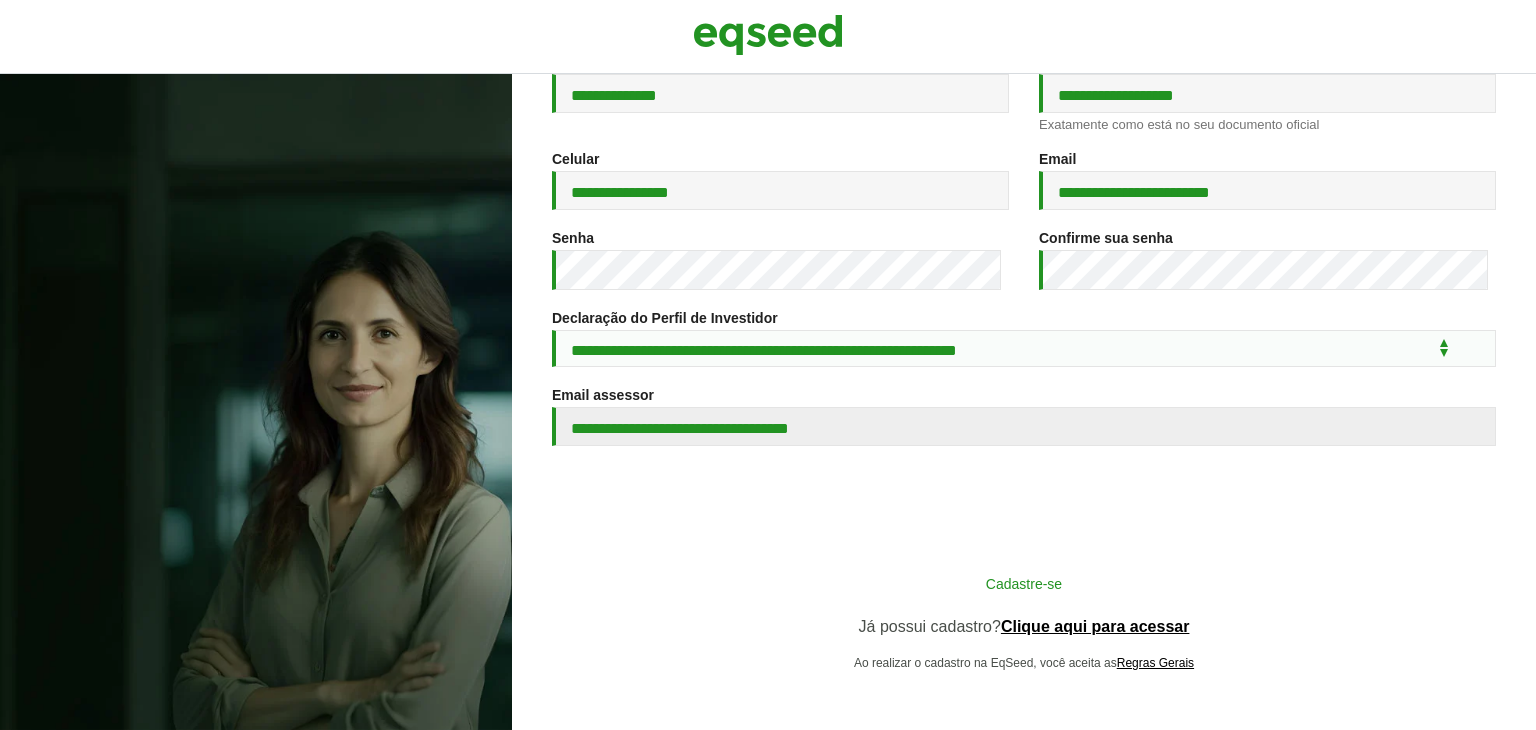 click on "Cadastre-se" at bounding box center (1024, 583) 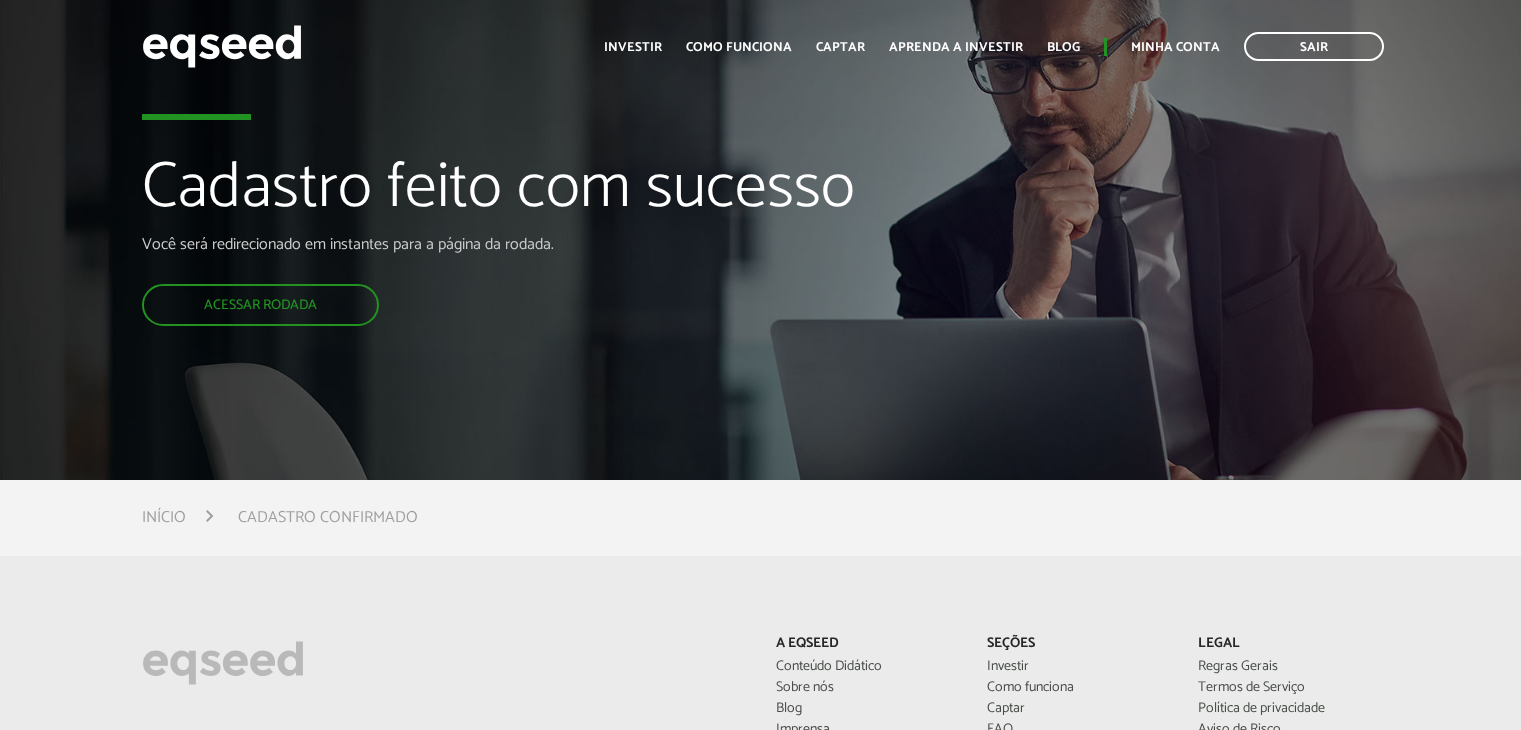scroll, scrollTop: 0, scrollLeft: 0, axis: both 